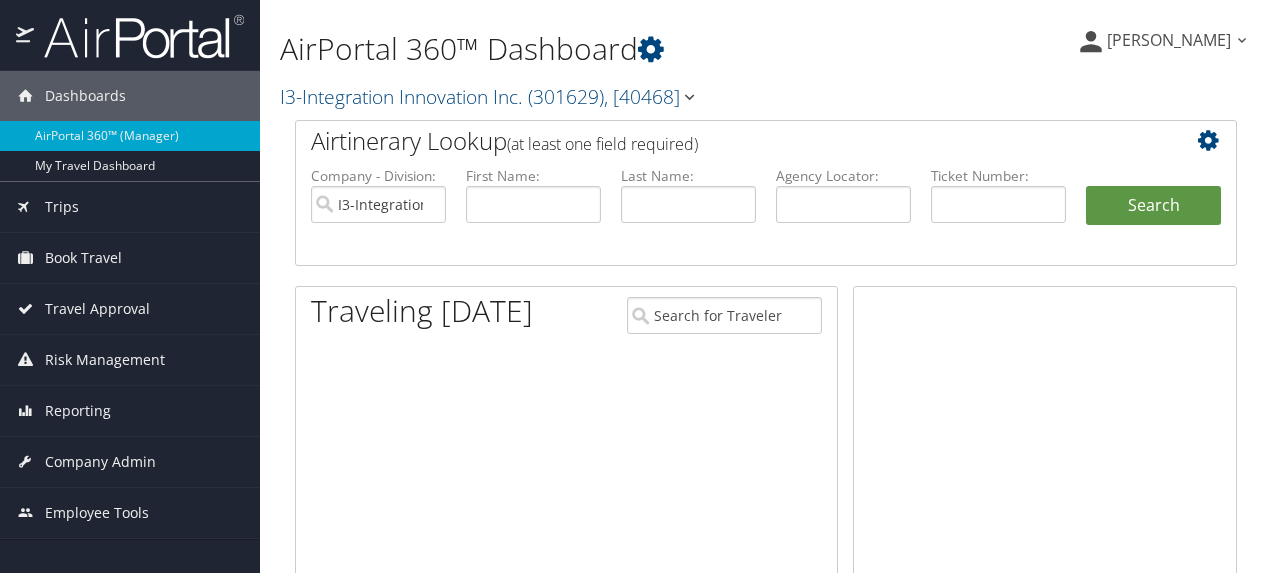 scroll, scrollTop: 0, scrollLeft: 0, axis: both 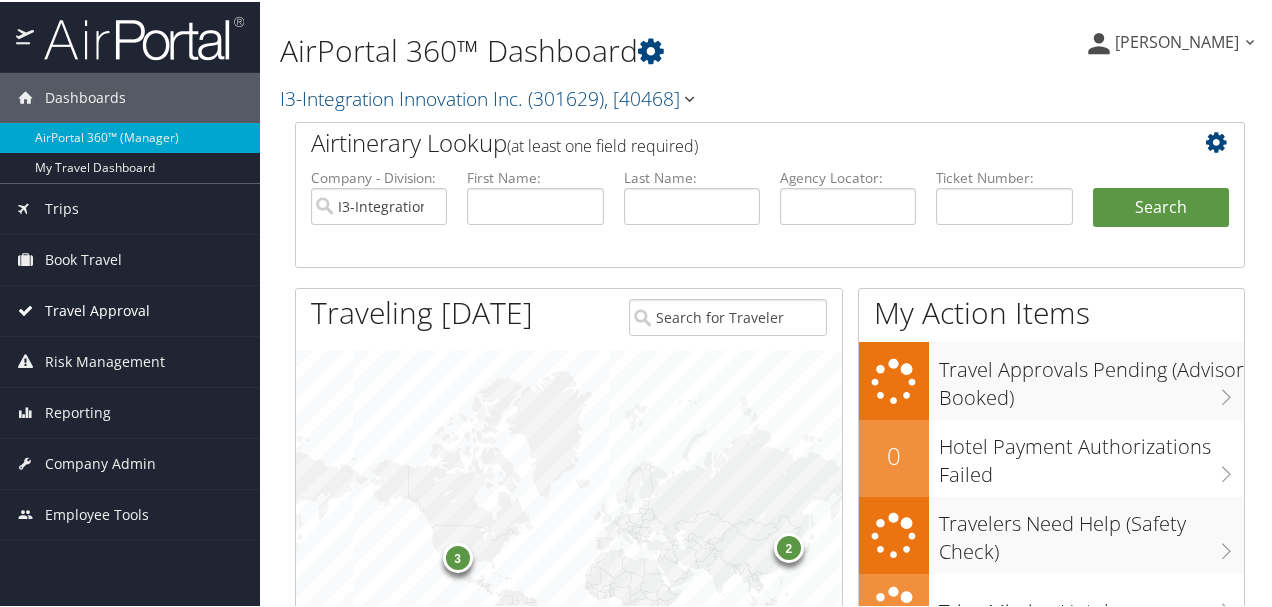 click on "Travel Approval" at bounding box center (130, 309) 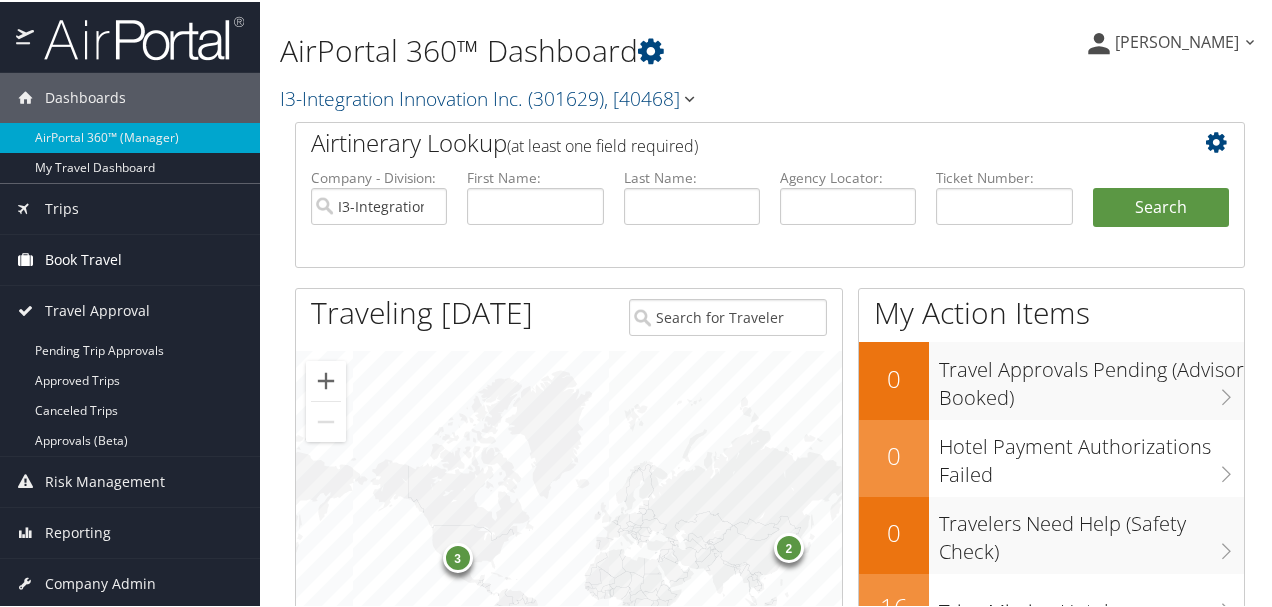 click on "Book Travel" at bounding box center (130, 258) 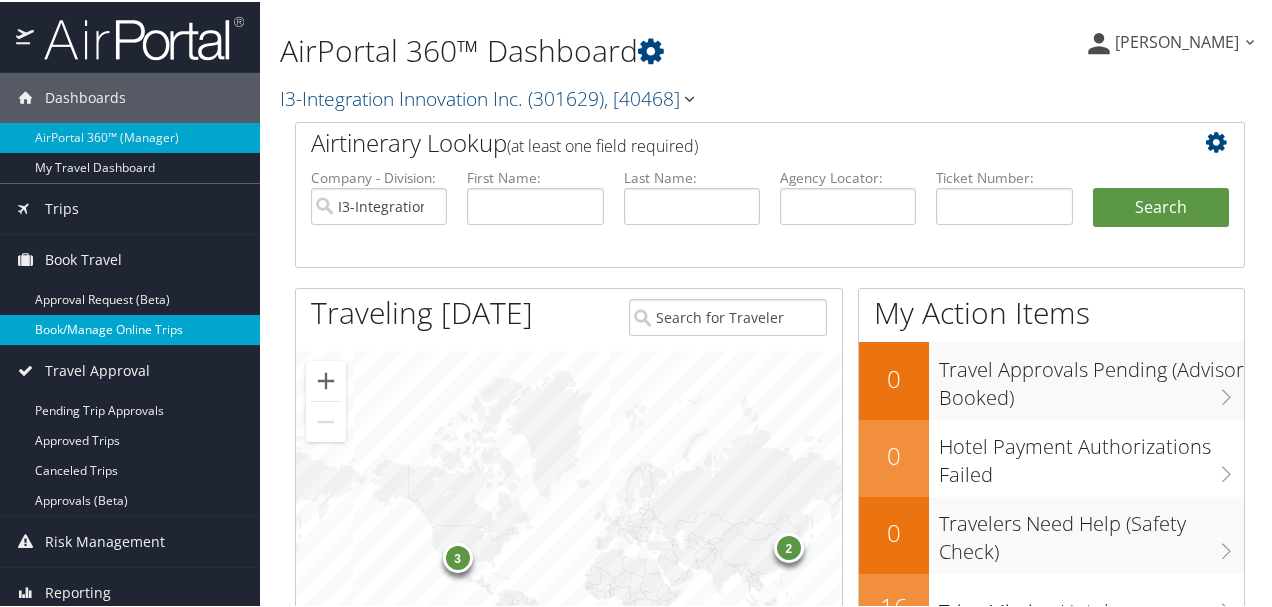 click on "Book/Manage Online Trips" at bounding box center (130, 328) 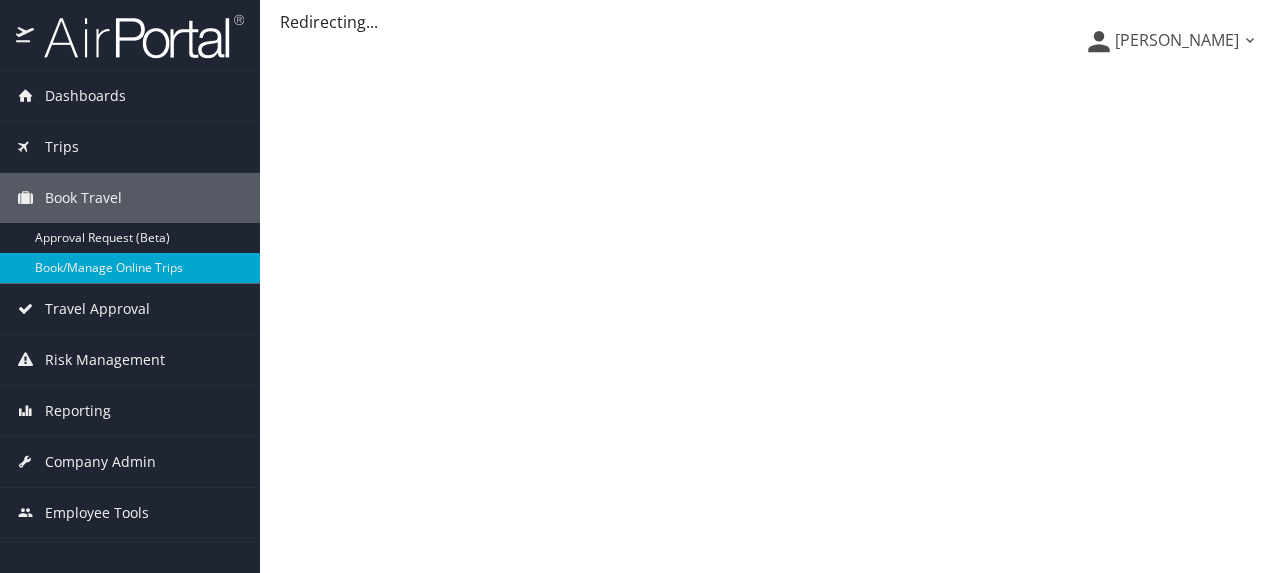 scroll, scrollTop: 0, scrollLeft: 0, axis: both 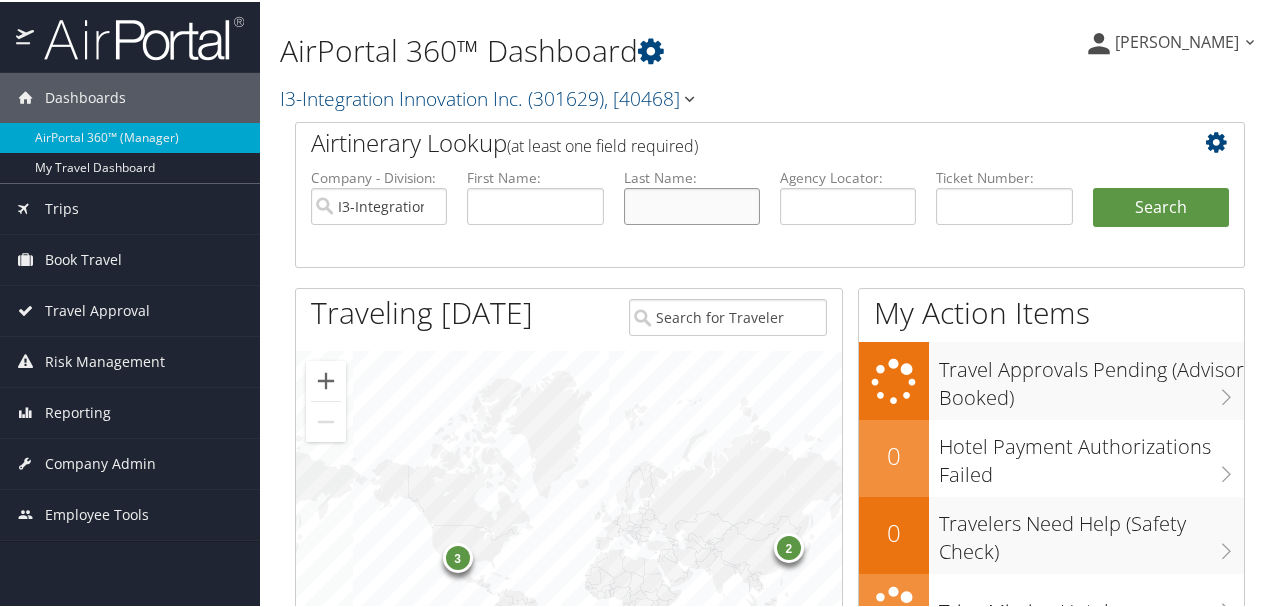 click at bounding box center (692, 204) 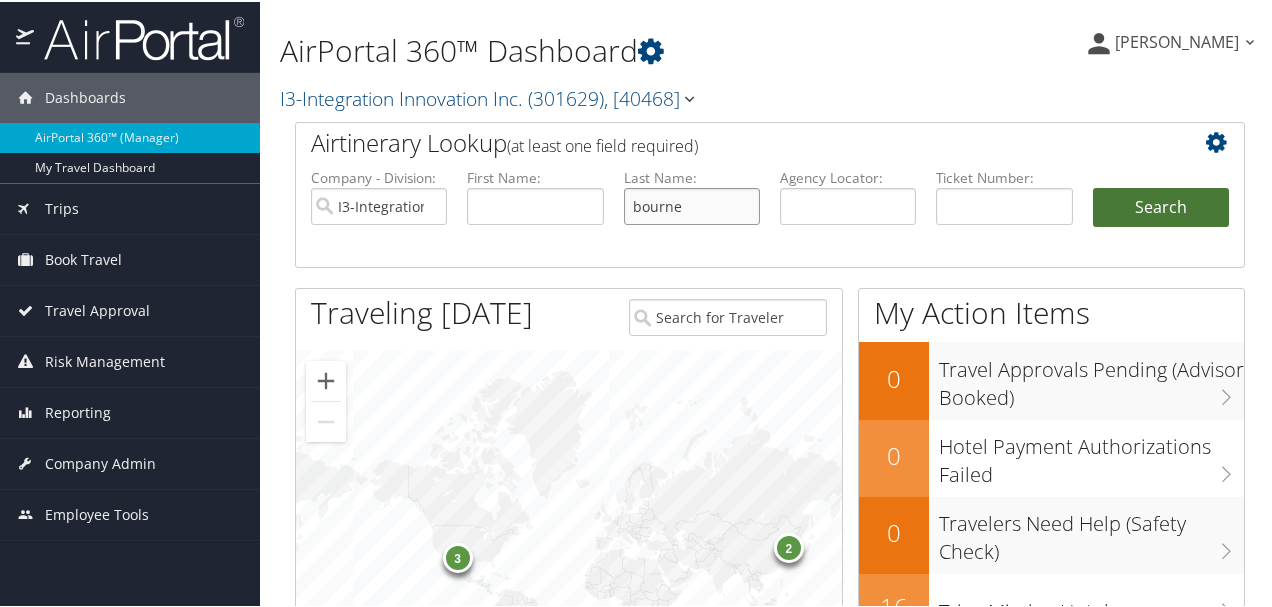 type on "bourne" 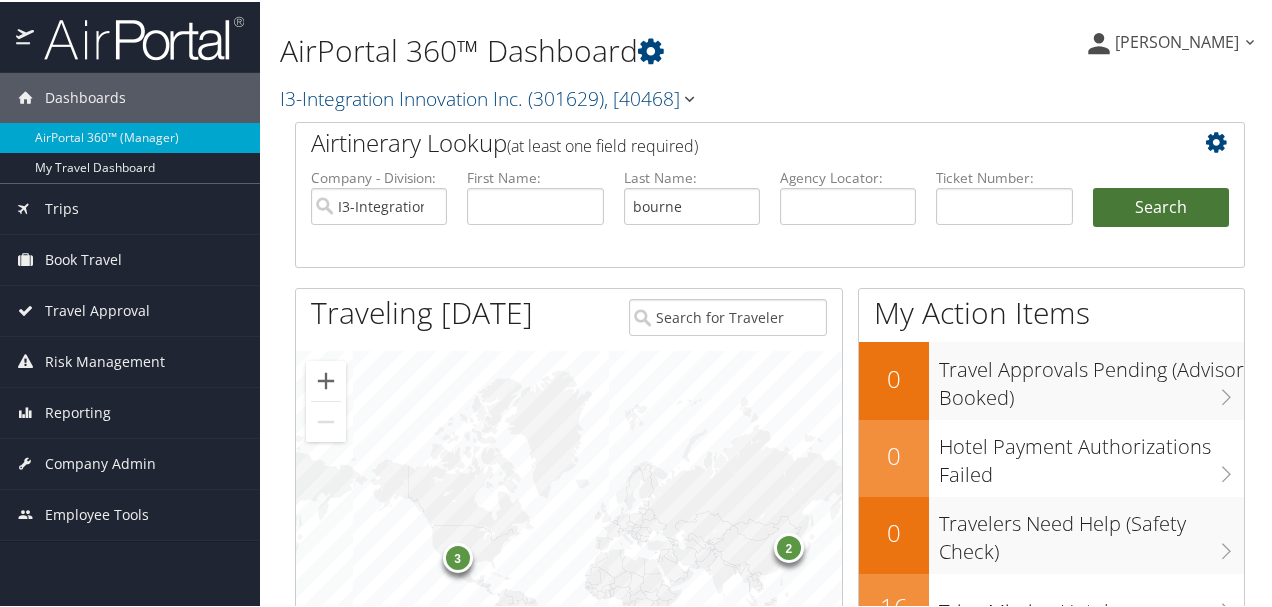 click on "Search" at bounding box center (1161, 206) 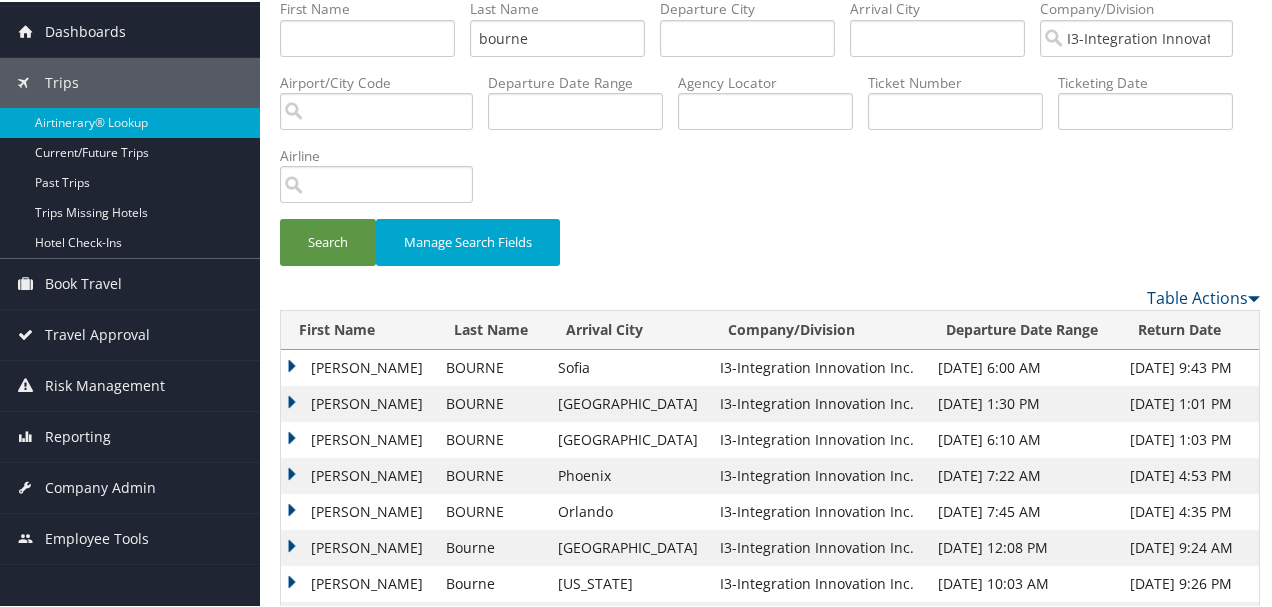 scroll, scrollTop: 66, scrollLeft: 0, axis: vertical 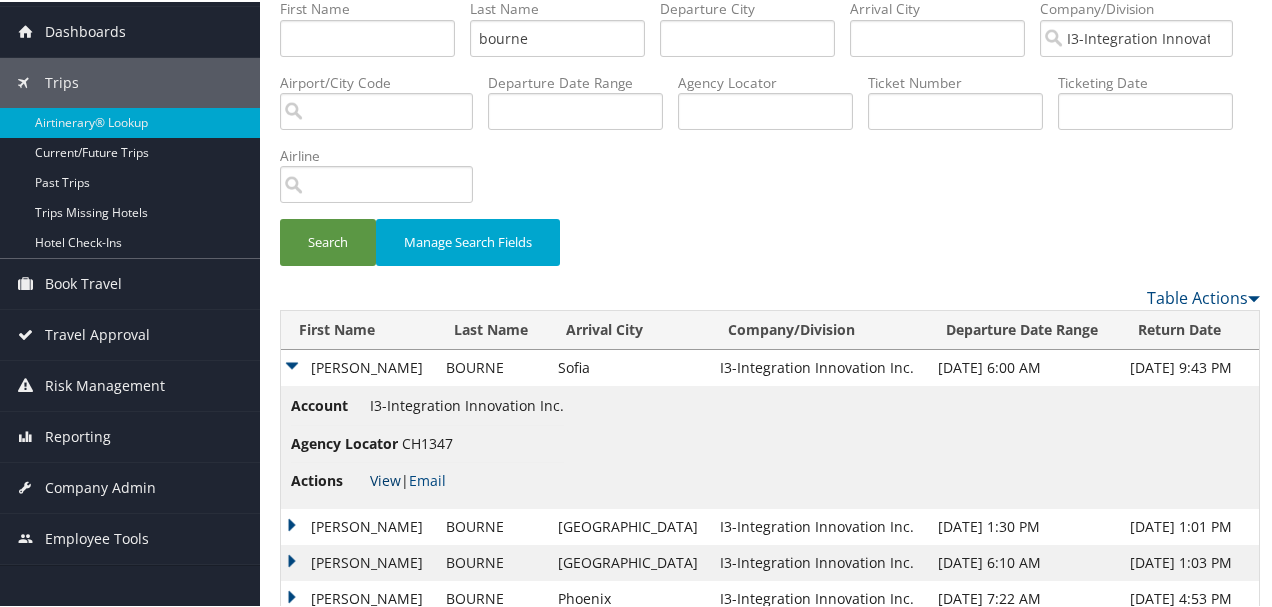 click on "View" at bounding box center (385, 478) 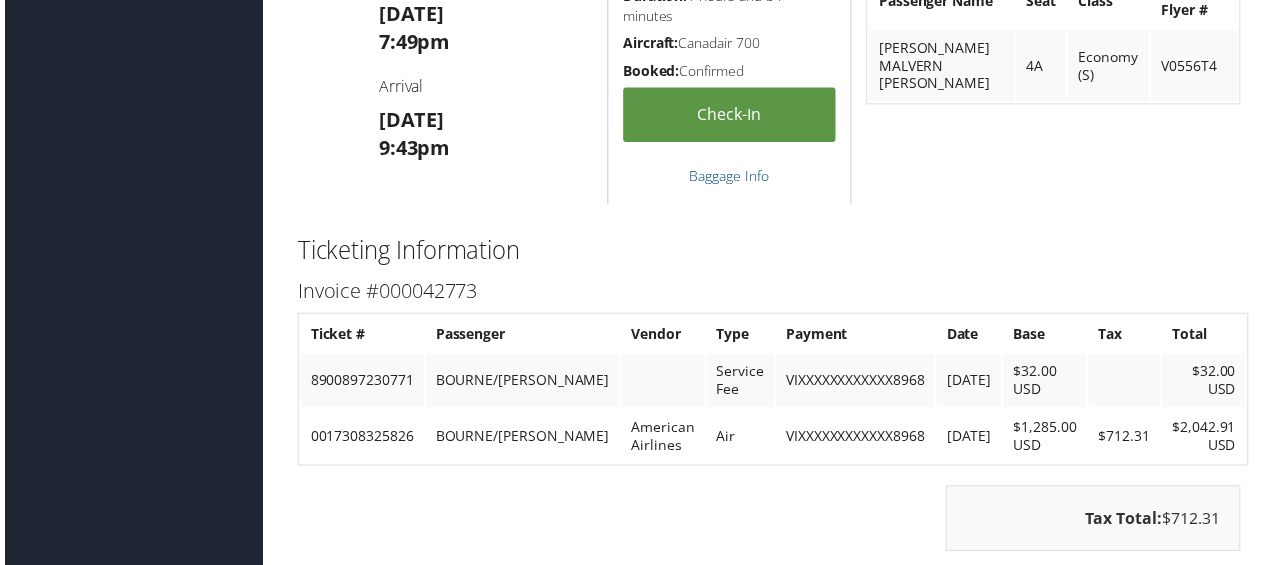 scroll, scrollTop: 3066, scrollLeft: 0, axis: vertical 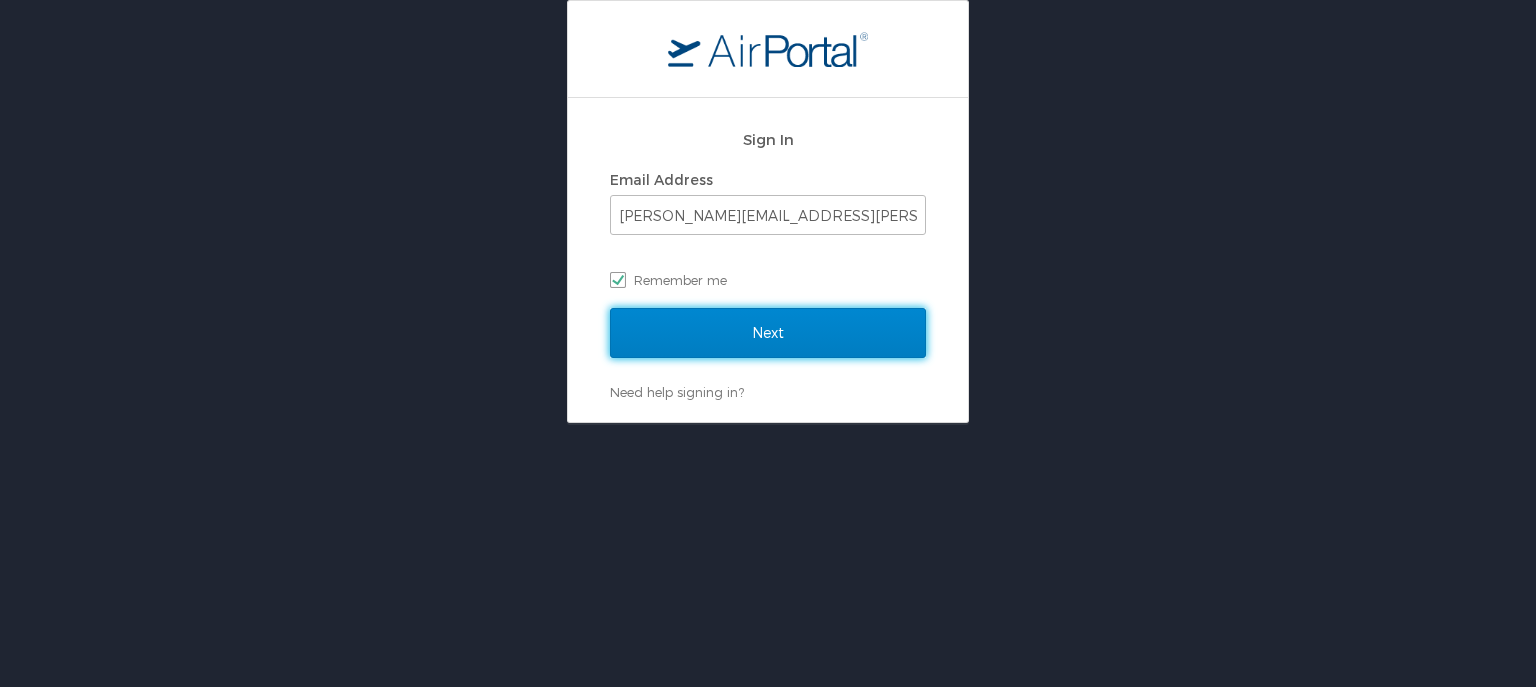 click on "Next" at bounding box center (768, 333) 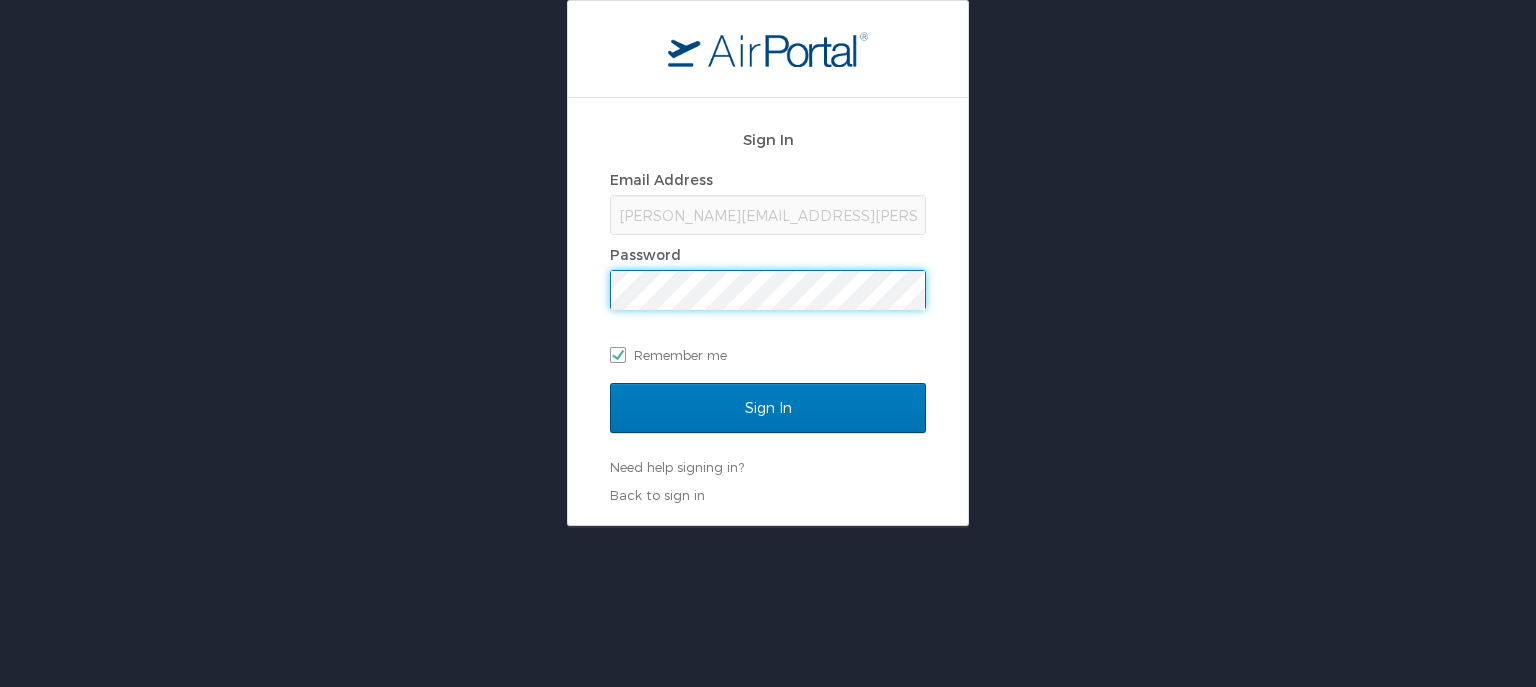 scroll, scrollTop: 0, scrollLeft: 0, axis: both 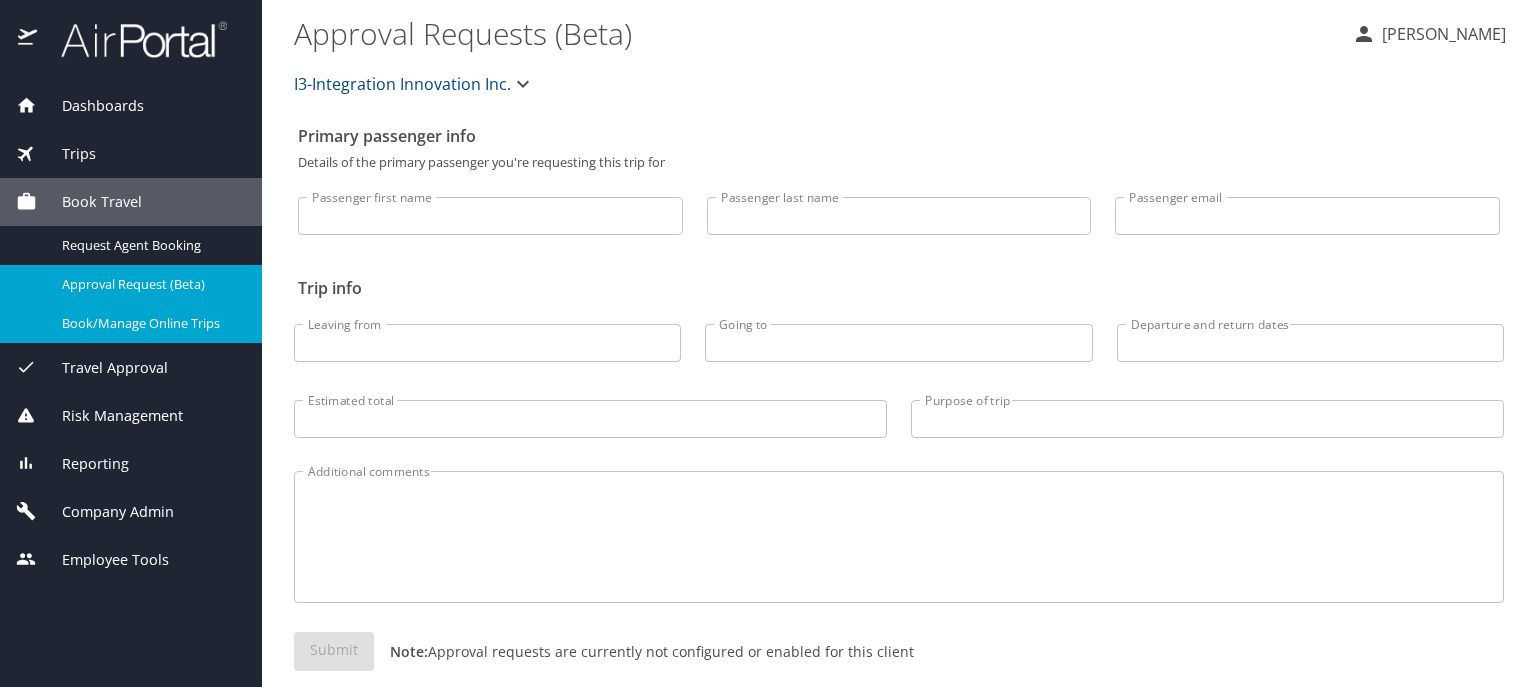 click on "Book/Manage Online Trips" at bounding box center [131, 323] 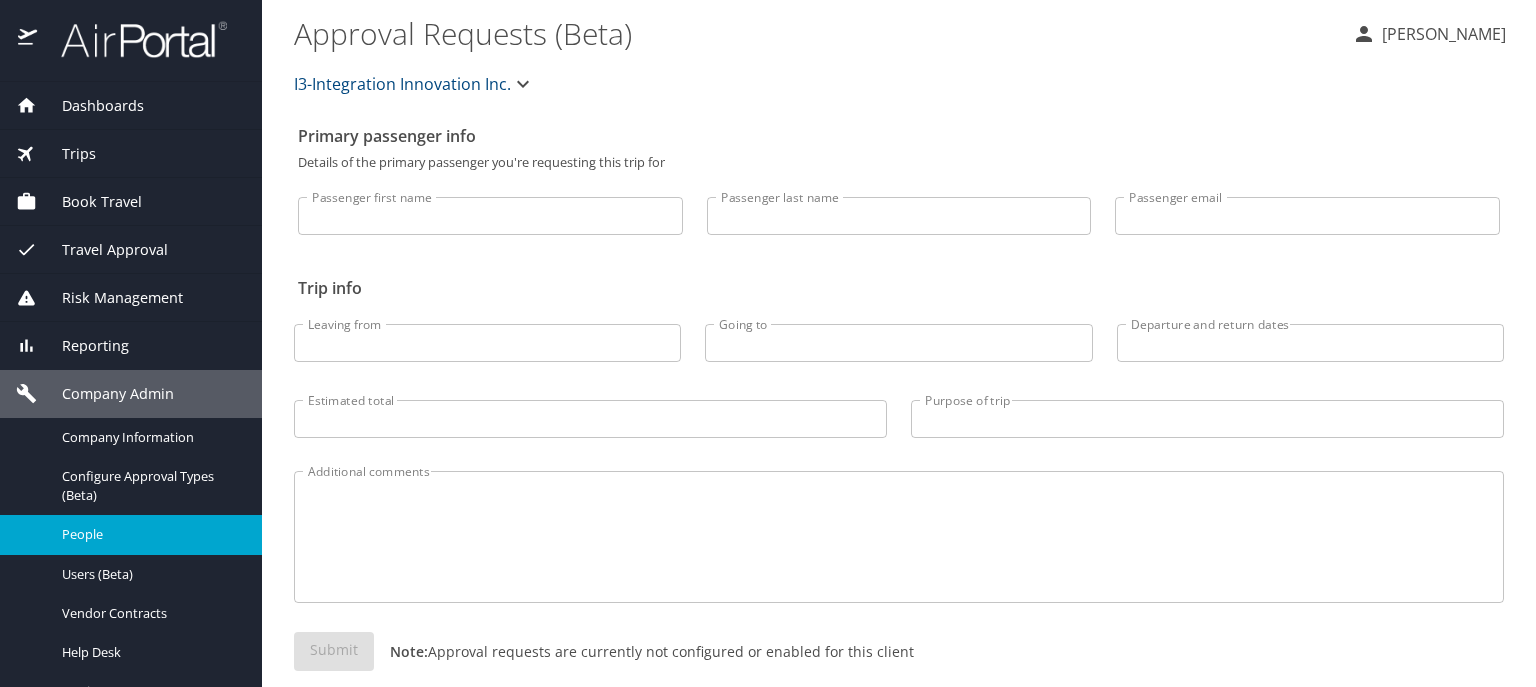 click on "People" at bounding box center (131, 534) 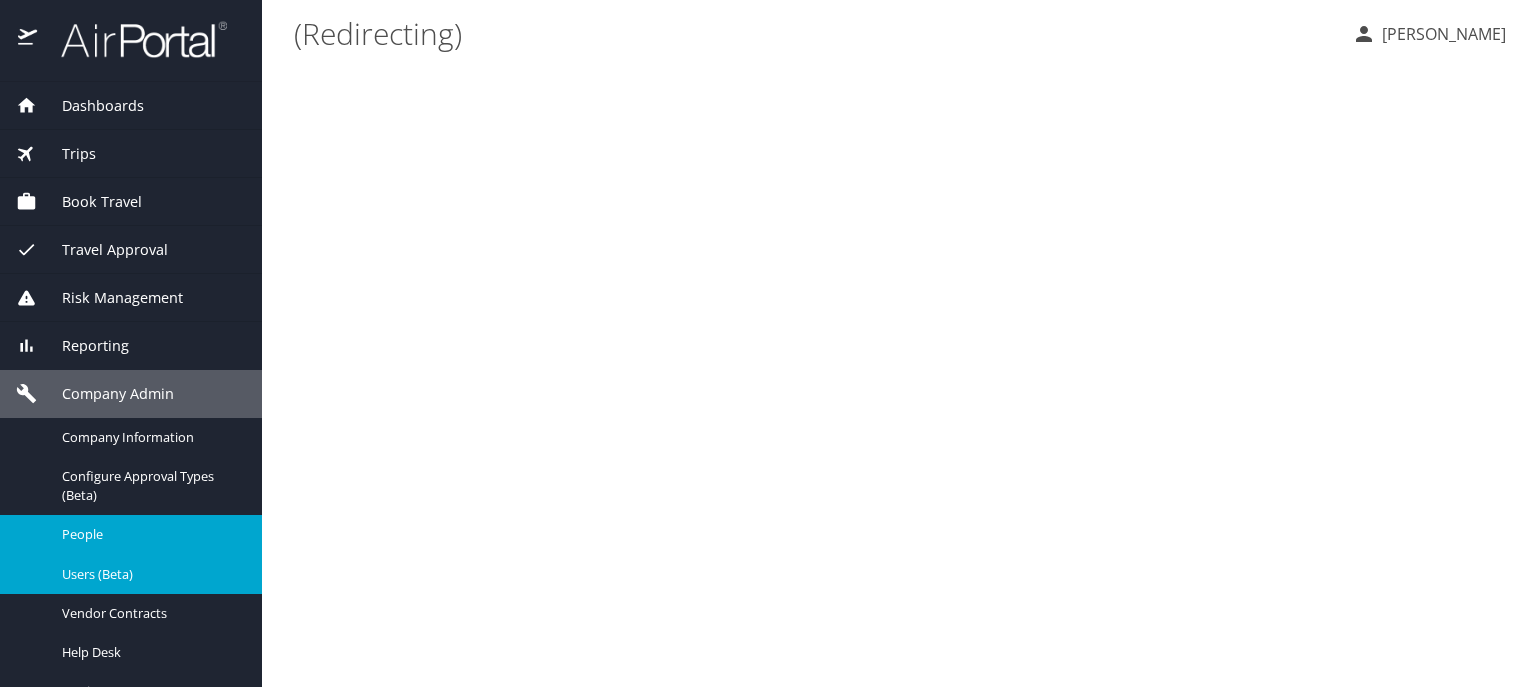 click on "Users (Beta)" at bounding box center [150, 574] 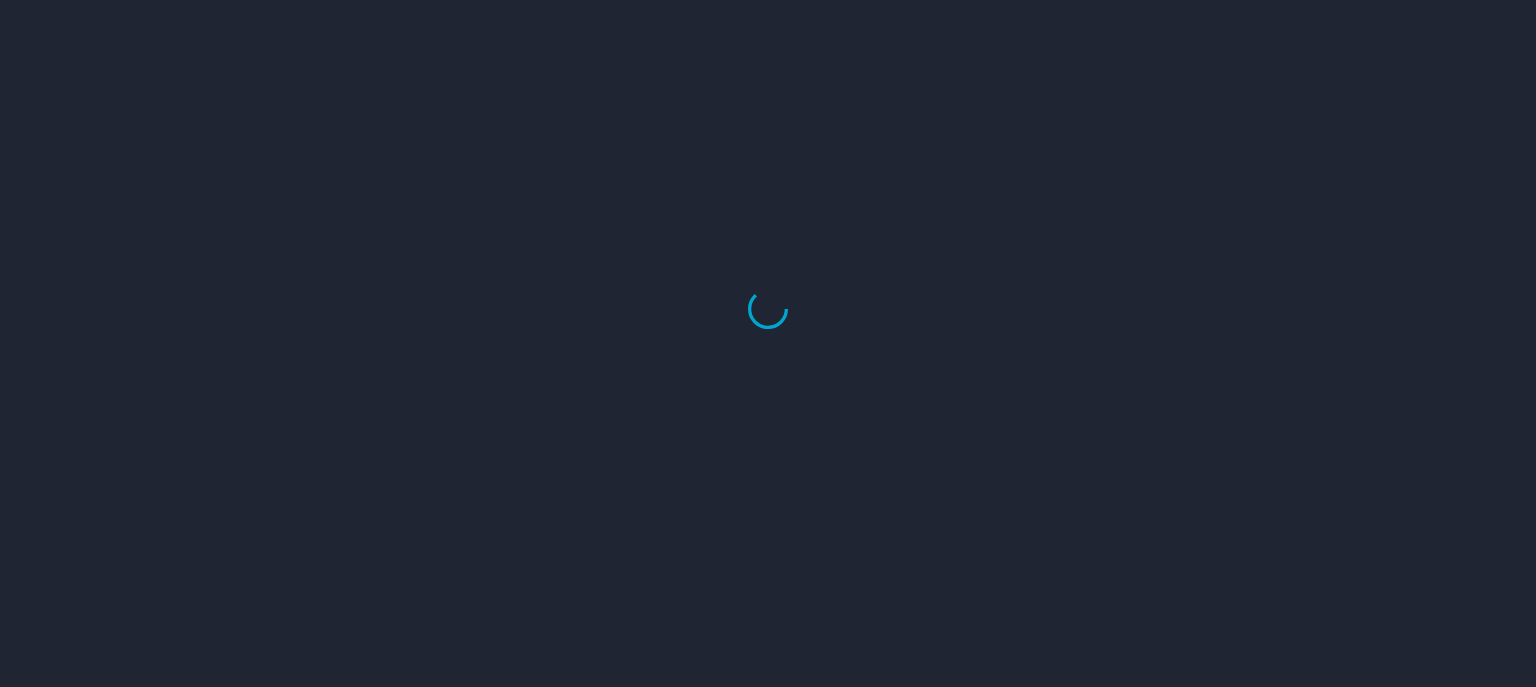 scroll, scrollTop: 0, scrollLeft: 0, axis: both 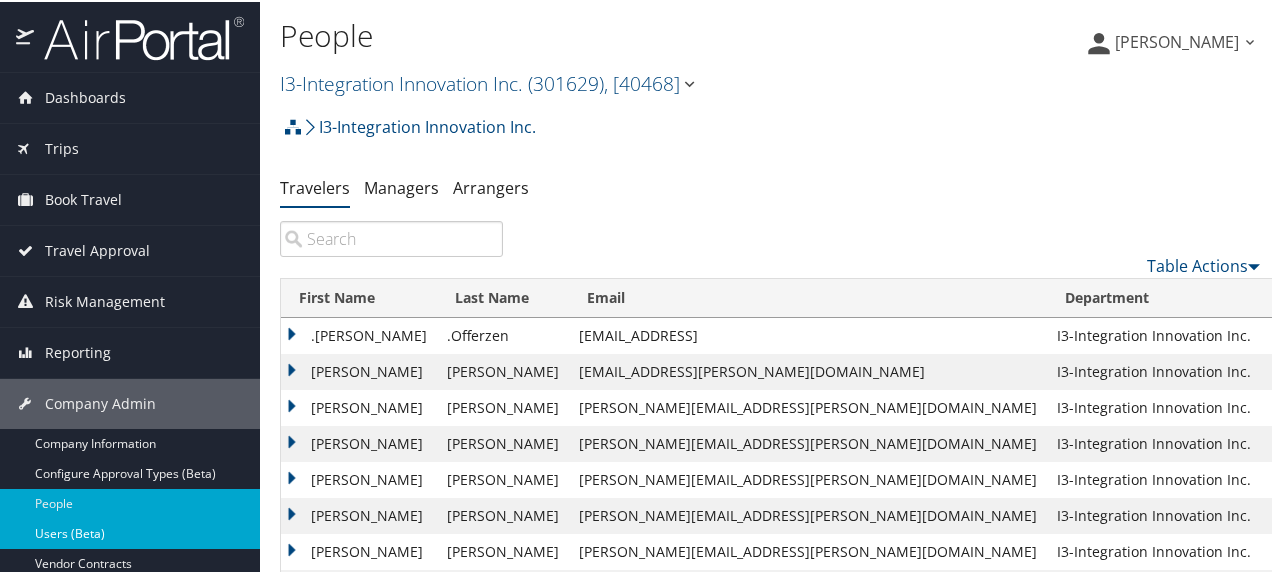 click on "Users (Beta)" at bounding box center [130, 532] 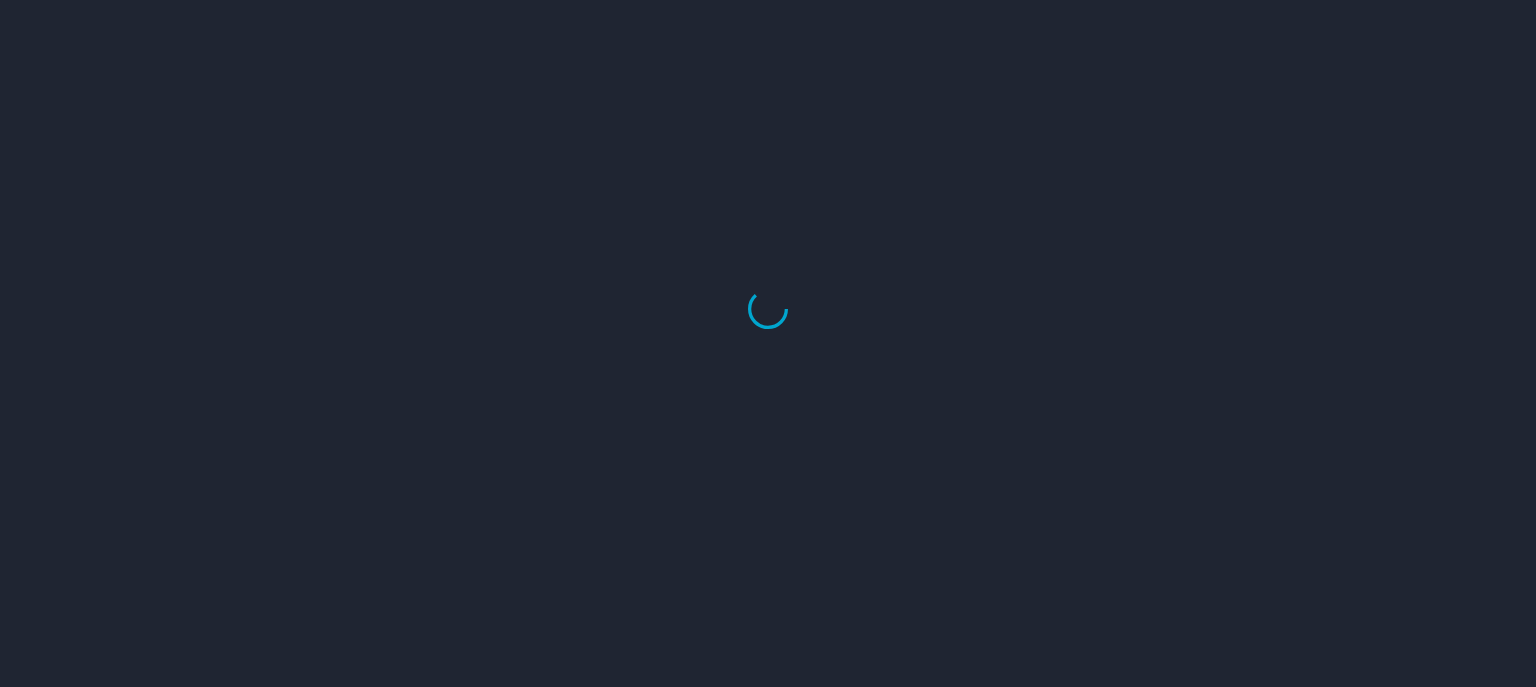 scroll, scrollTop: 0, scrollLeft: 0, axis: both 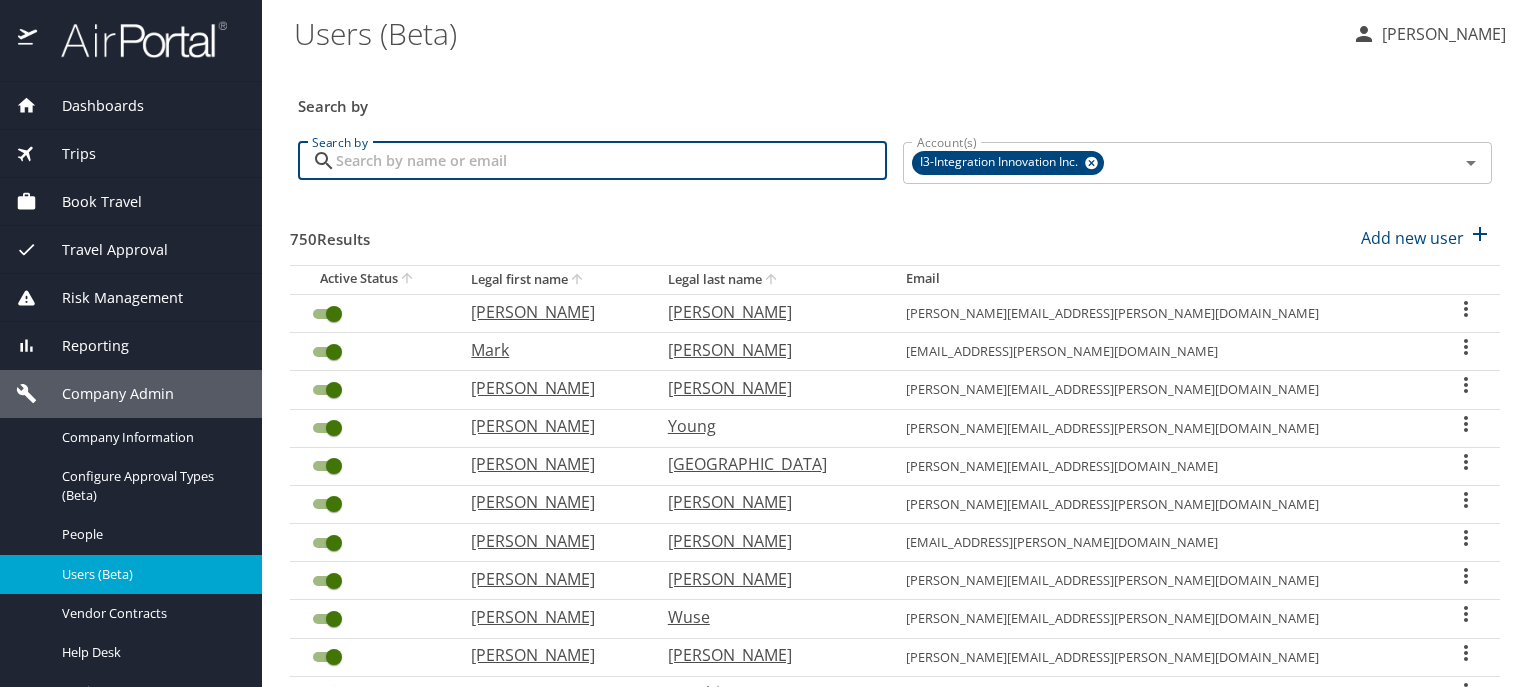 click on "Search by" at bounding box center [611, 161] 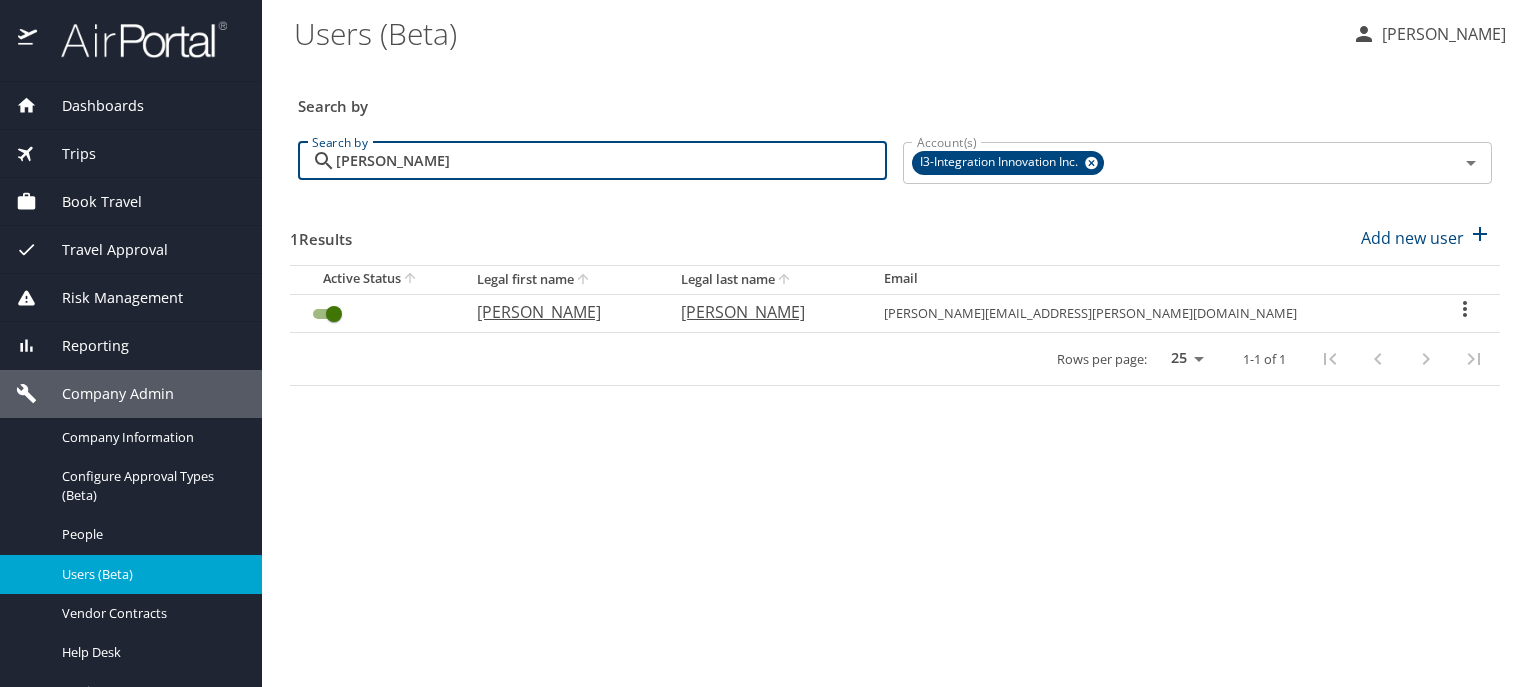 type on "[PERSON_NAME]" 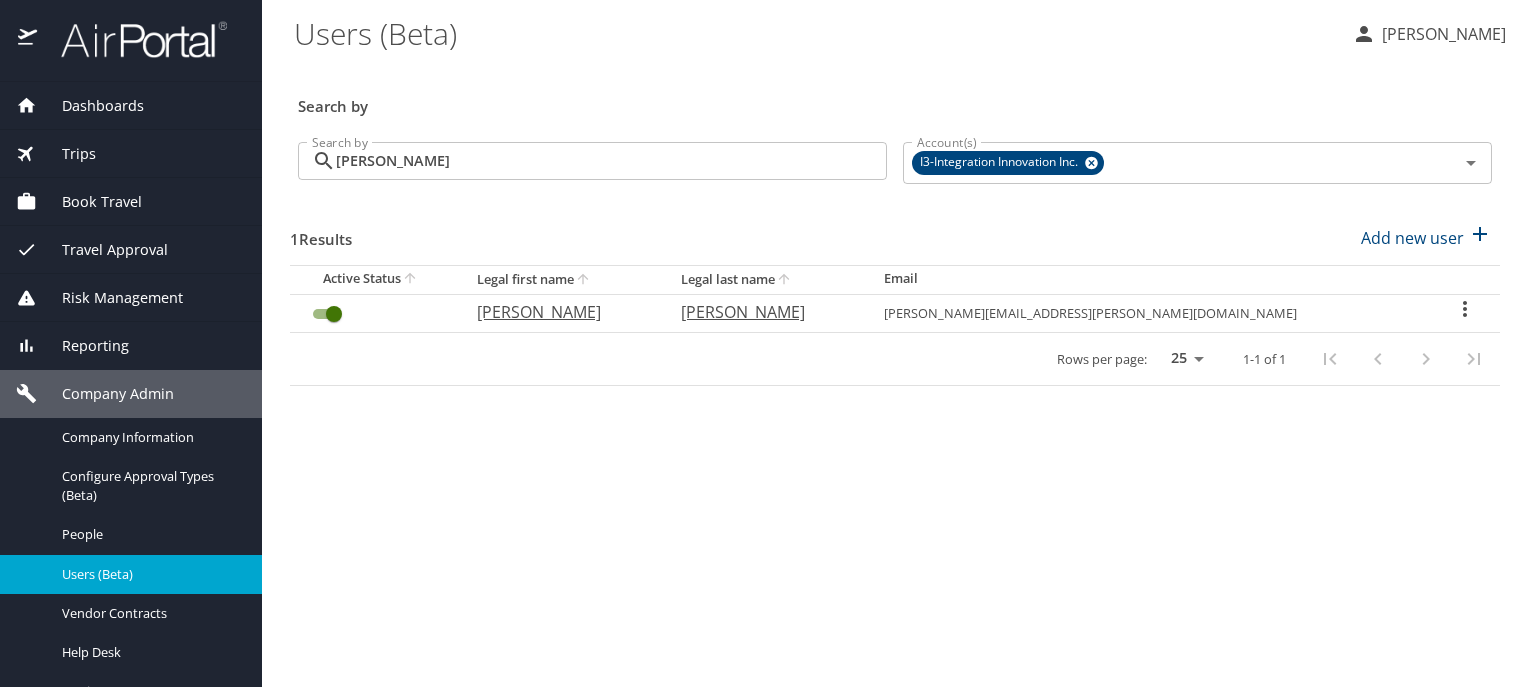 click 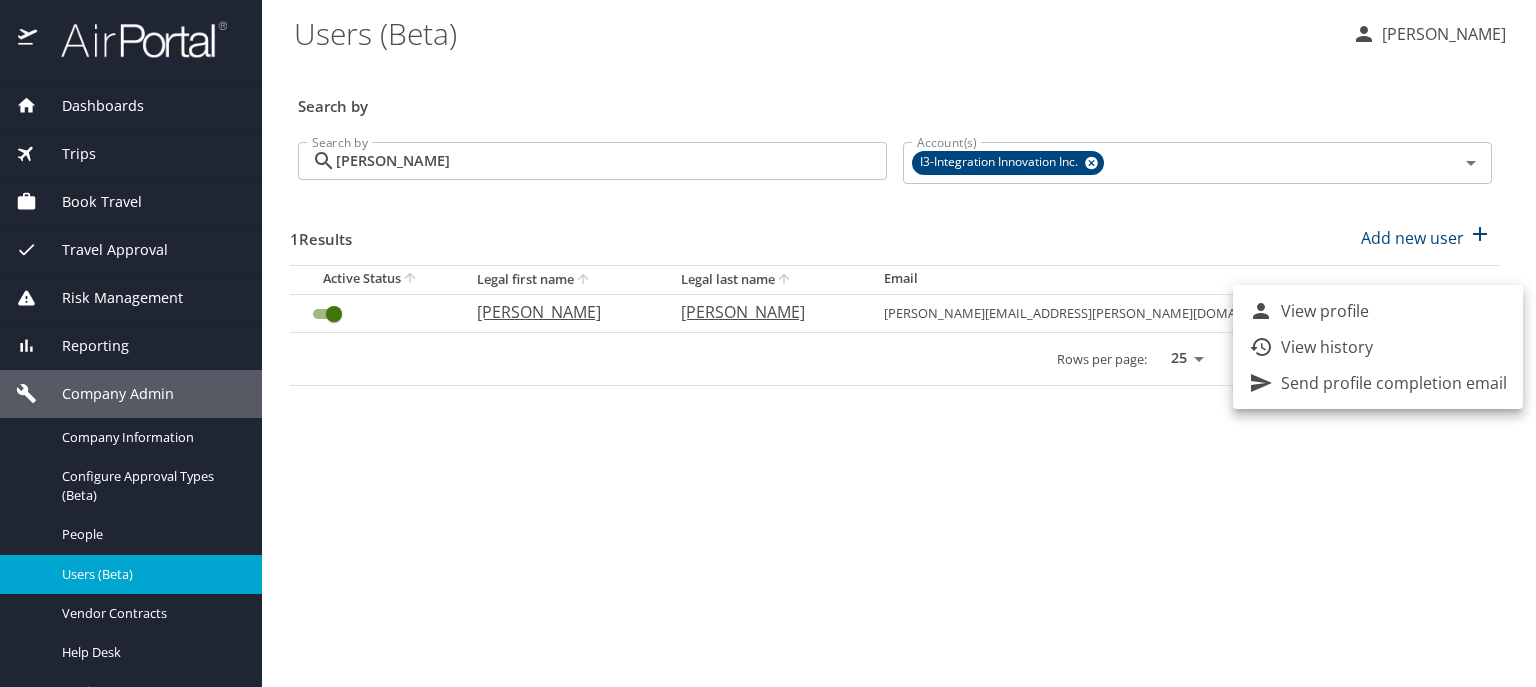 click on "View profile" at bounding box center [1378, 311] 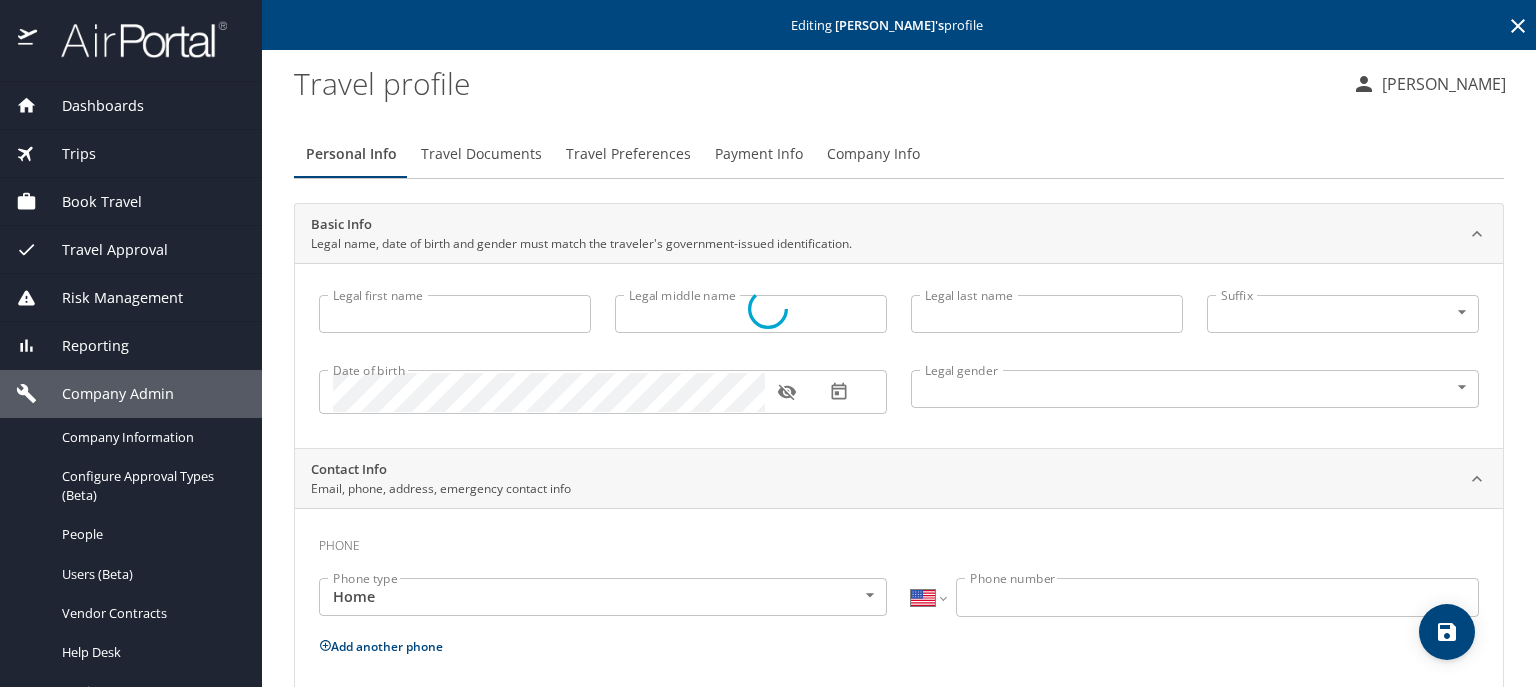type on "[PERSON_NAME]" 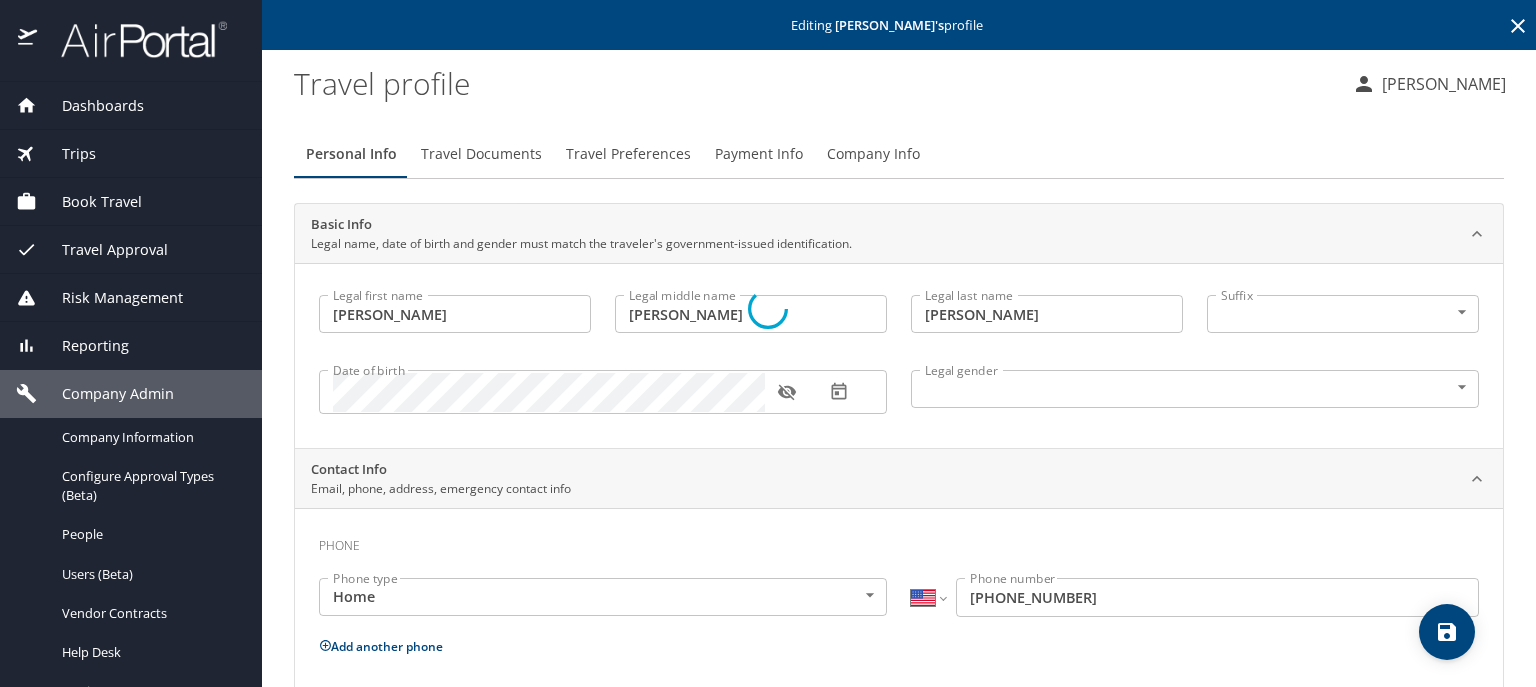 select on "US" 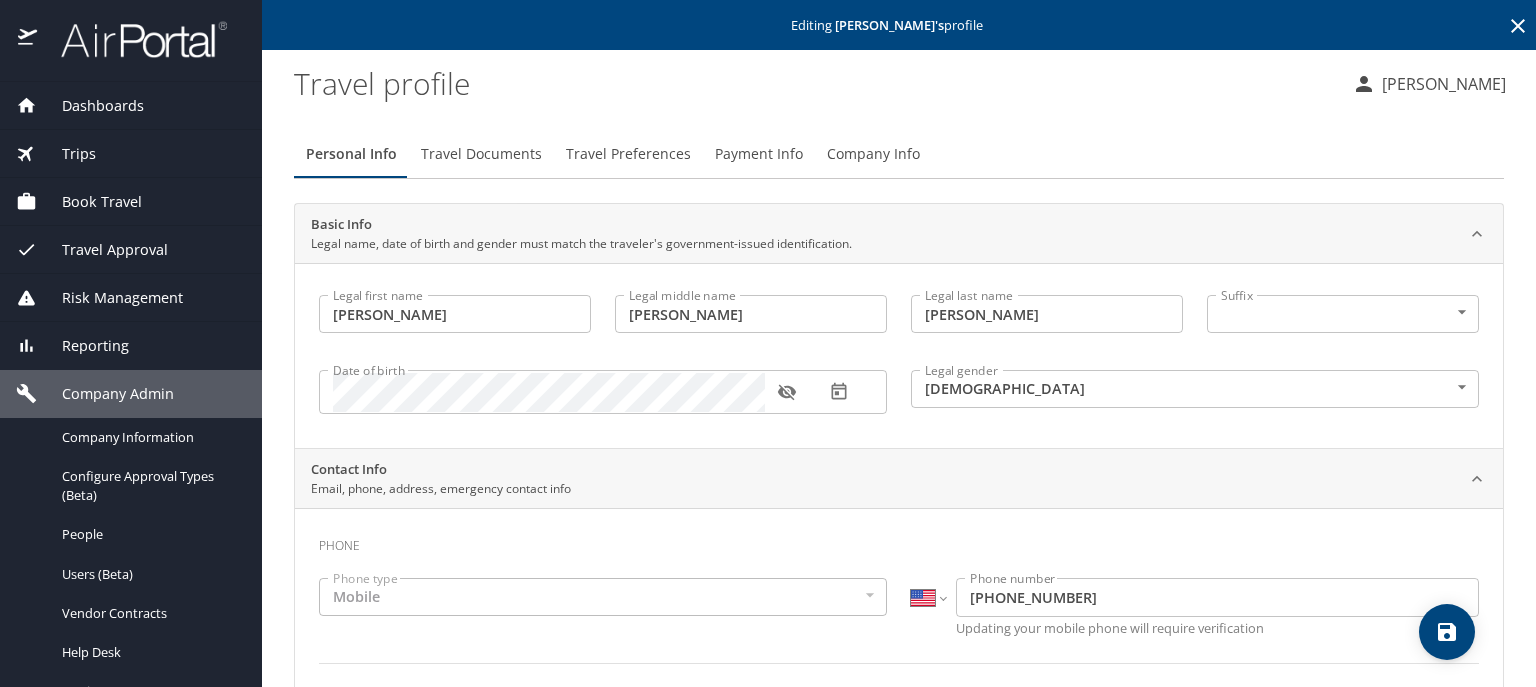 click on "Travel Preferences" at bounding box center [628, 154] 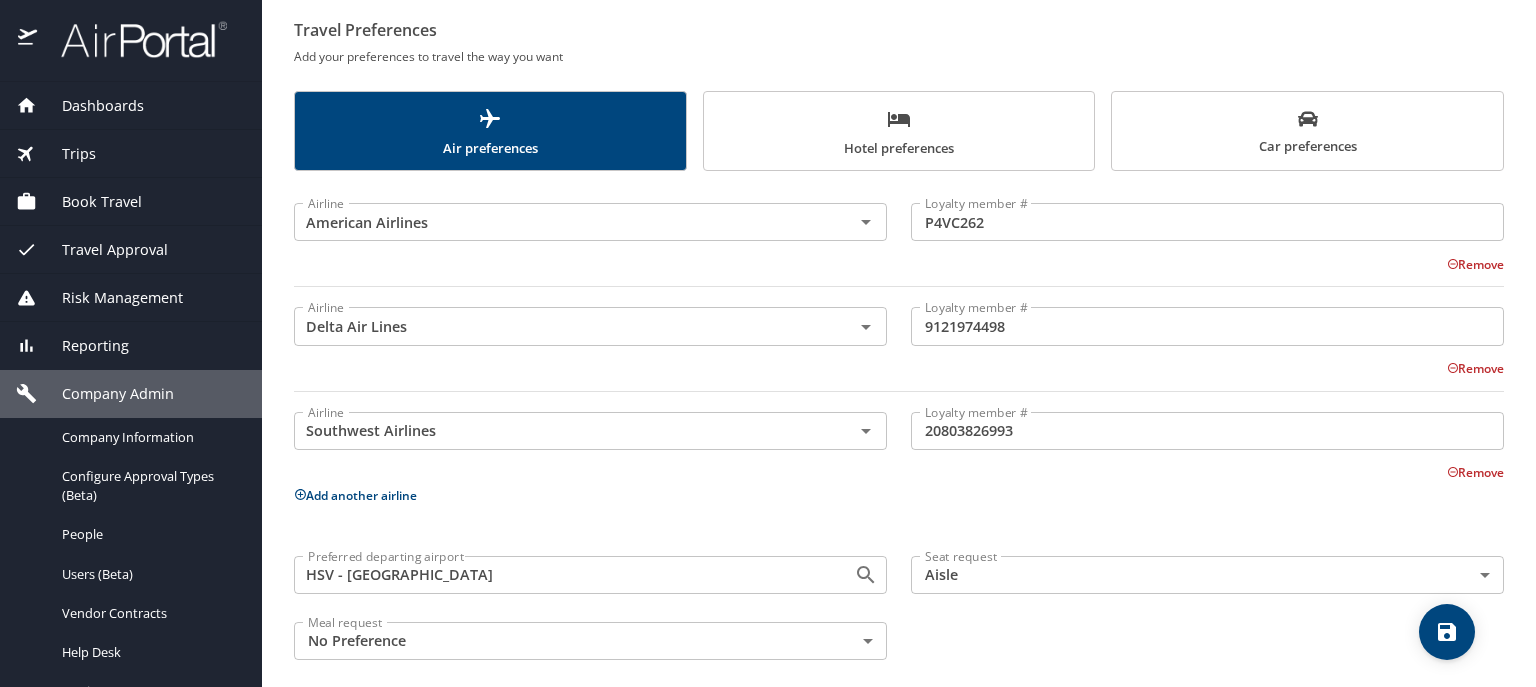 scroll, scrollTop: 204, scrollLeft: 0, axis: vertical 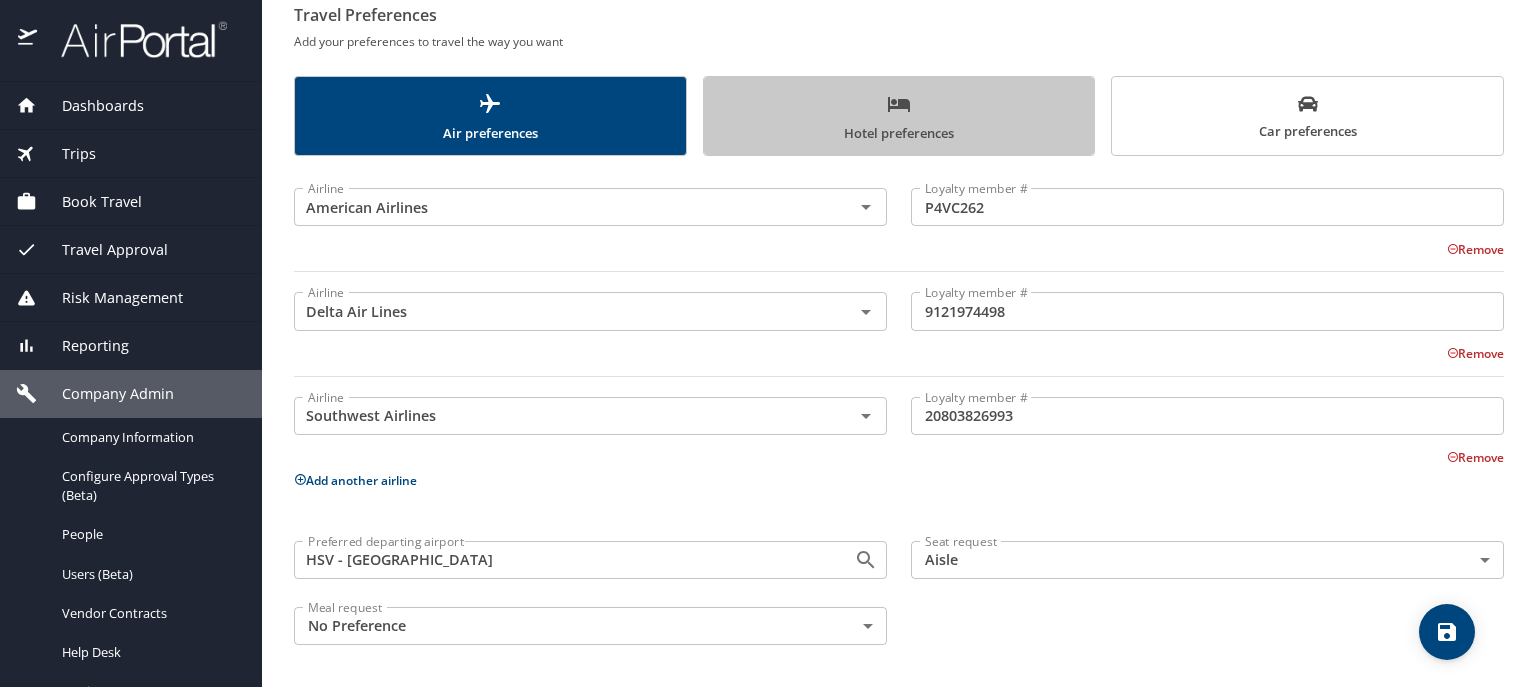 click on "Hotel preferences" at bounding box center [899, 118] 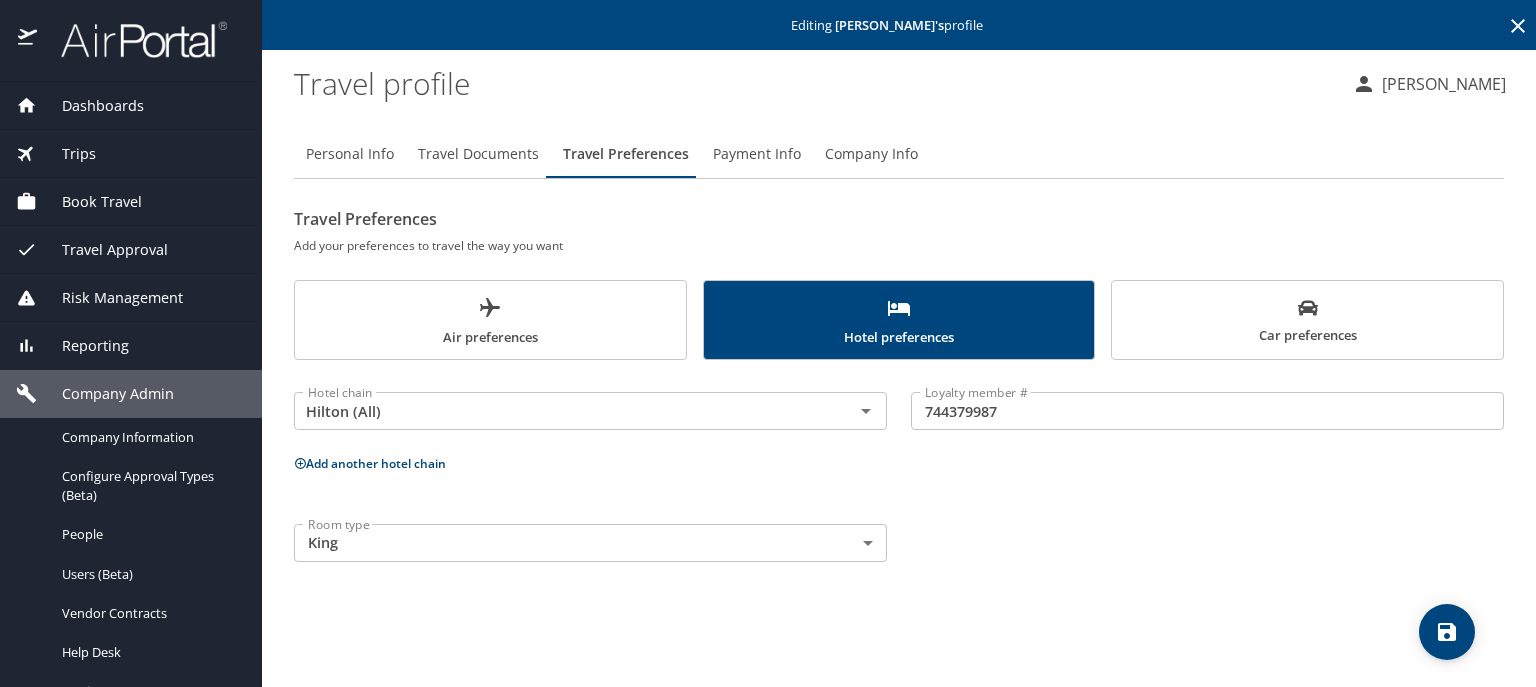 click on "Car preferences" at bounding box center (1307, 322) 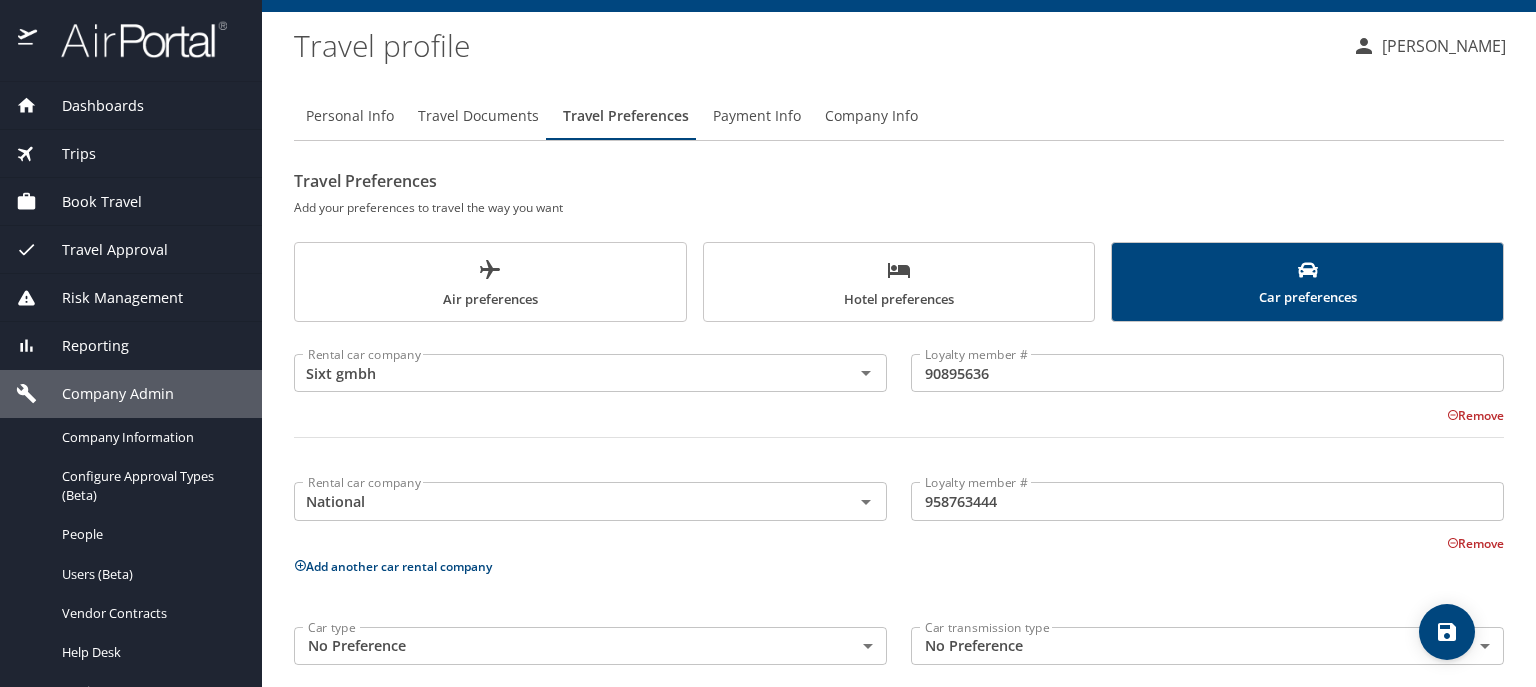 scroll, scrollTop: 58, scrollLeft: 0, axis: vertical 